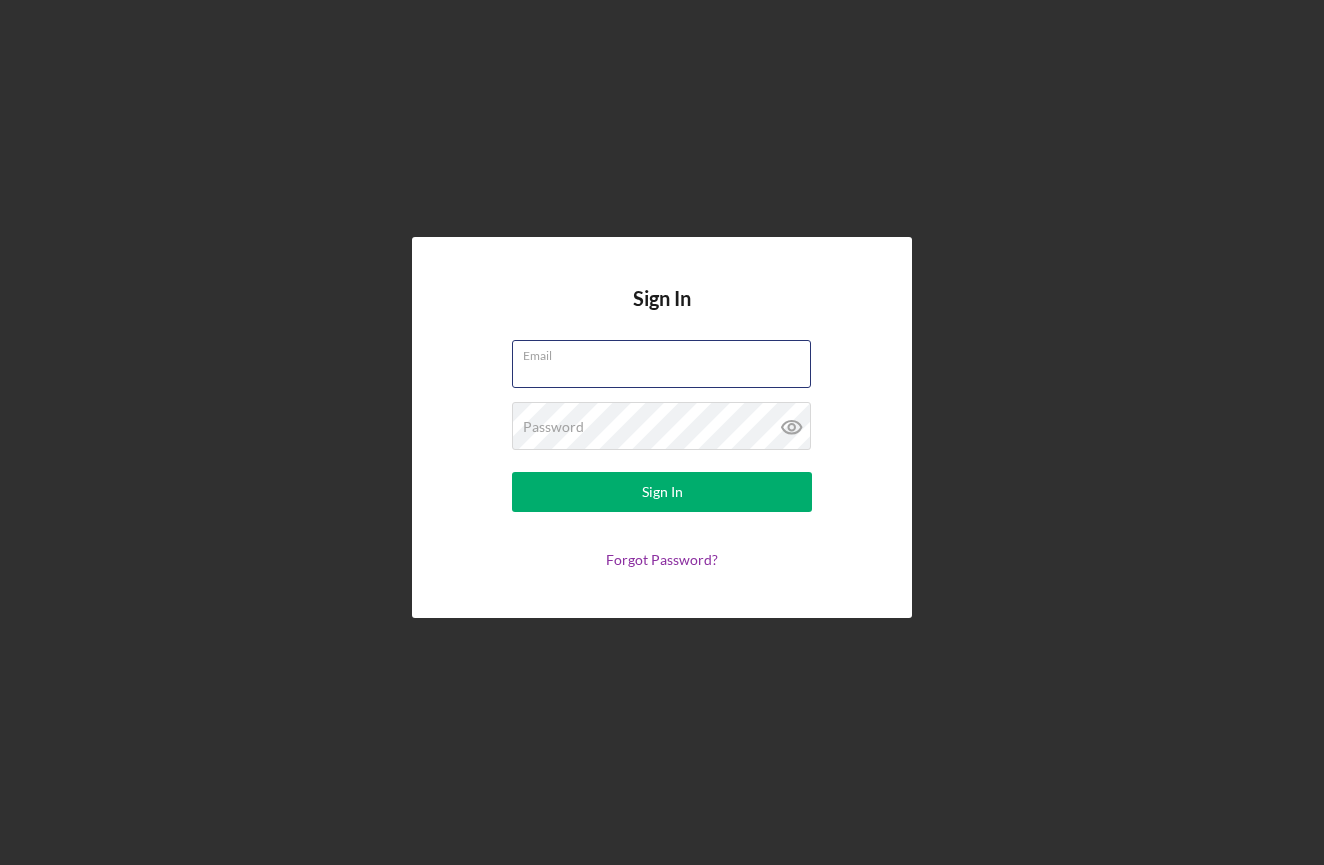 scroll, scrollTop: 0, scrollLeft: 0, axis: both 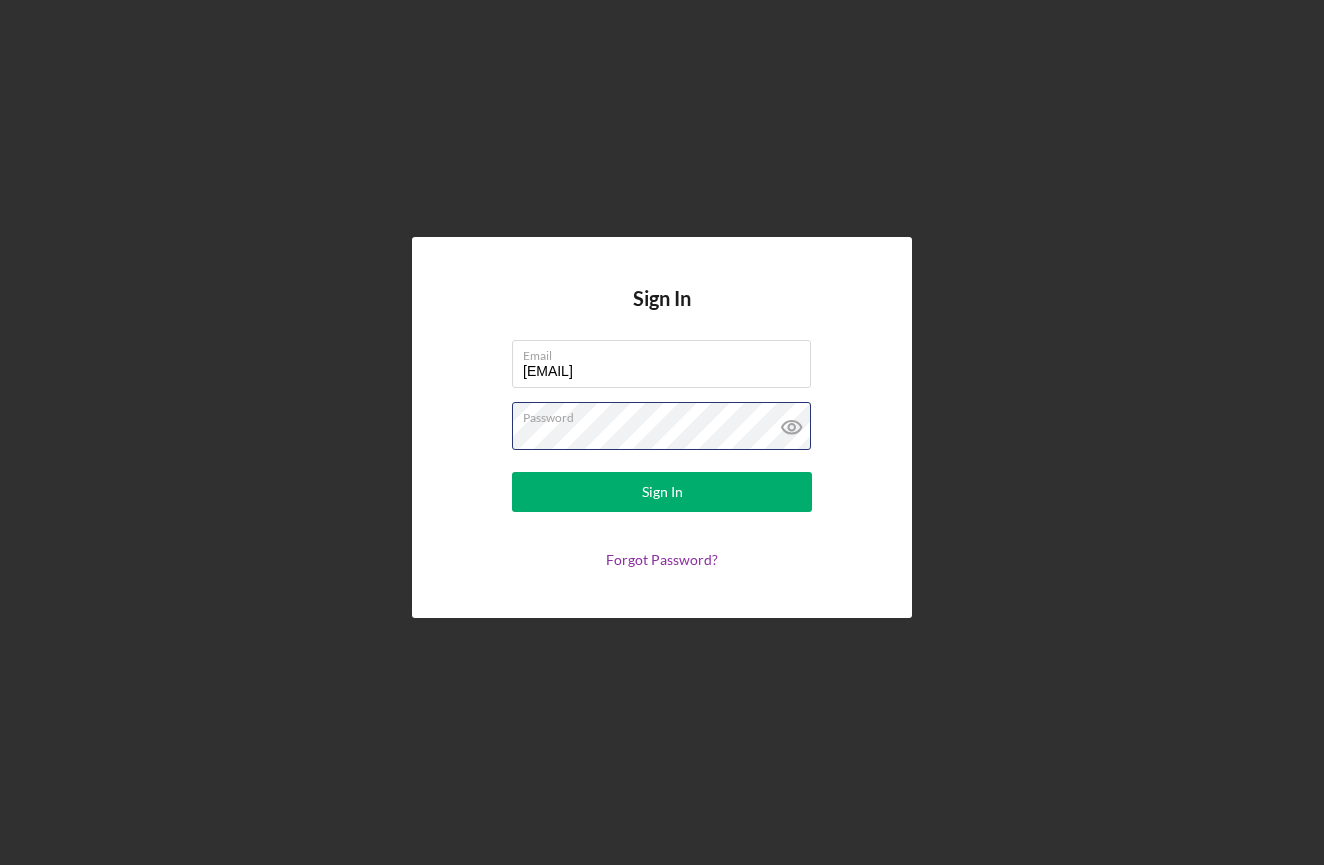 click on "Sign In" at bounding box center (662, 492) 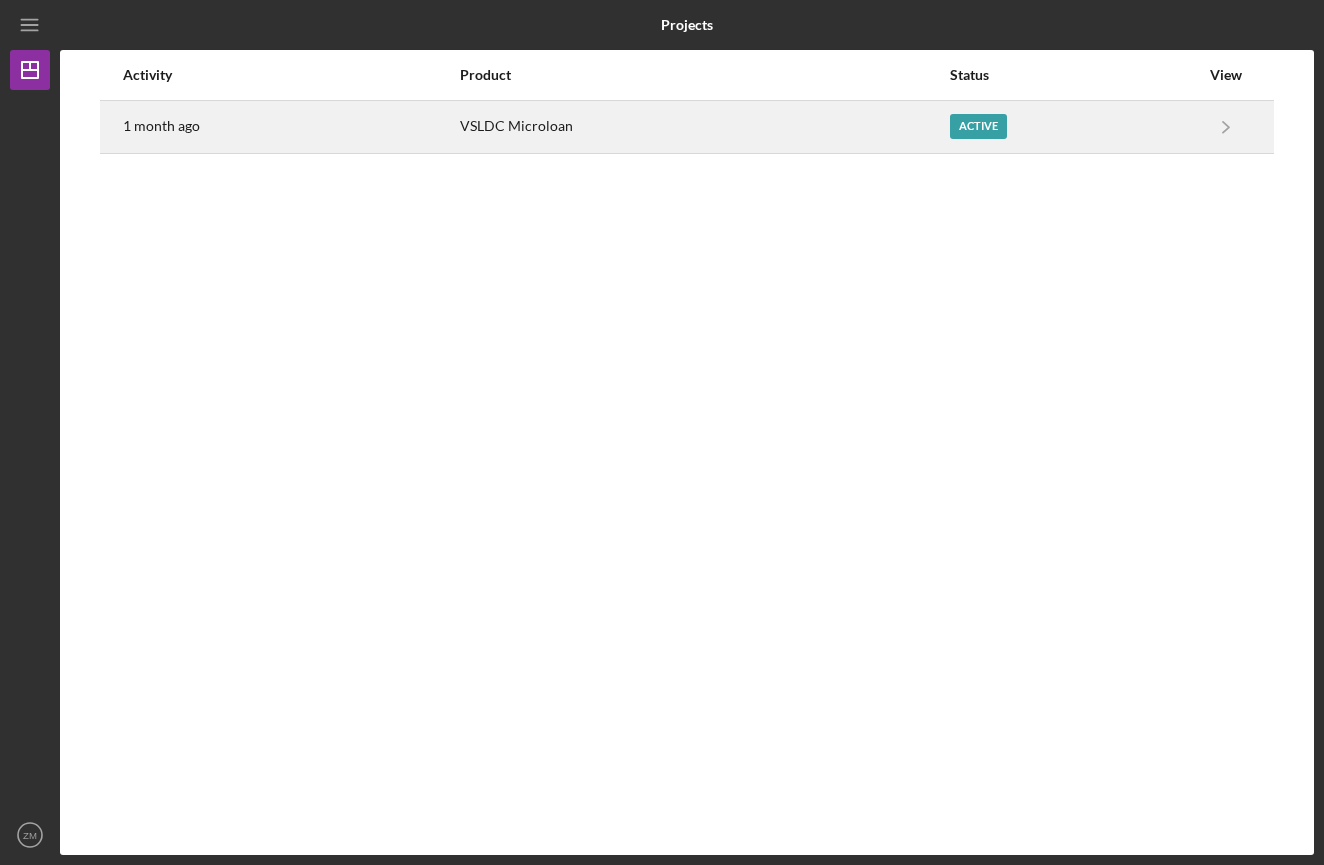 click on "Active" at bounding box center [1074, 127] 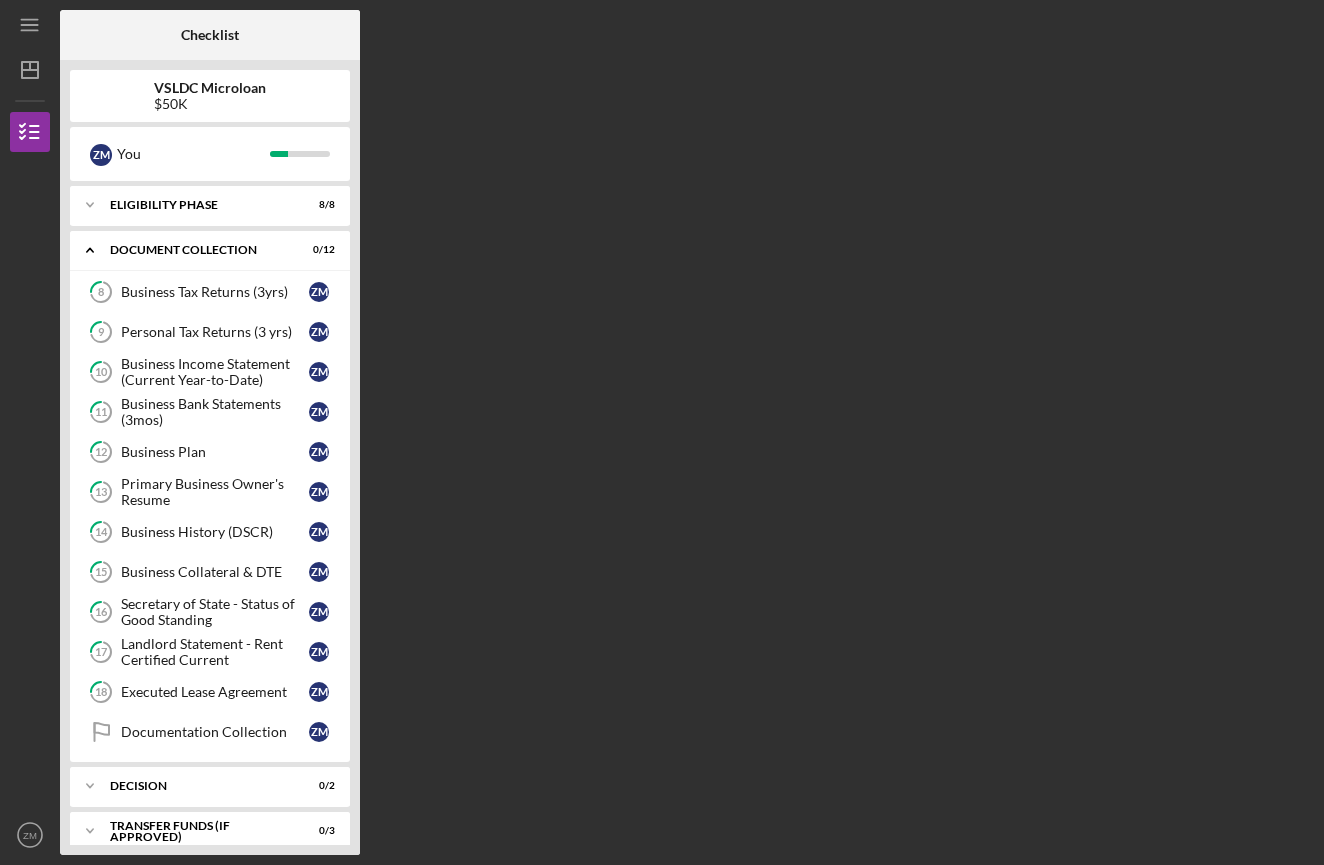 scroll, scrollTop: 0, scrollLeft: 0, axis: both 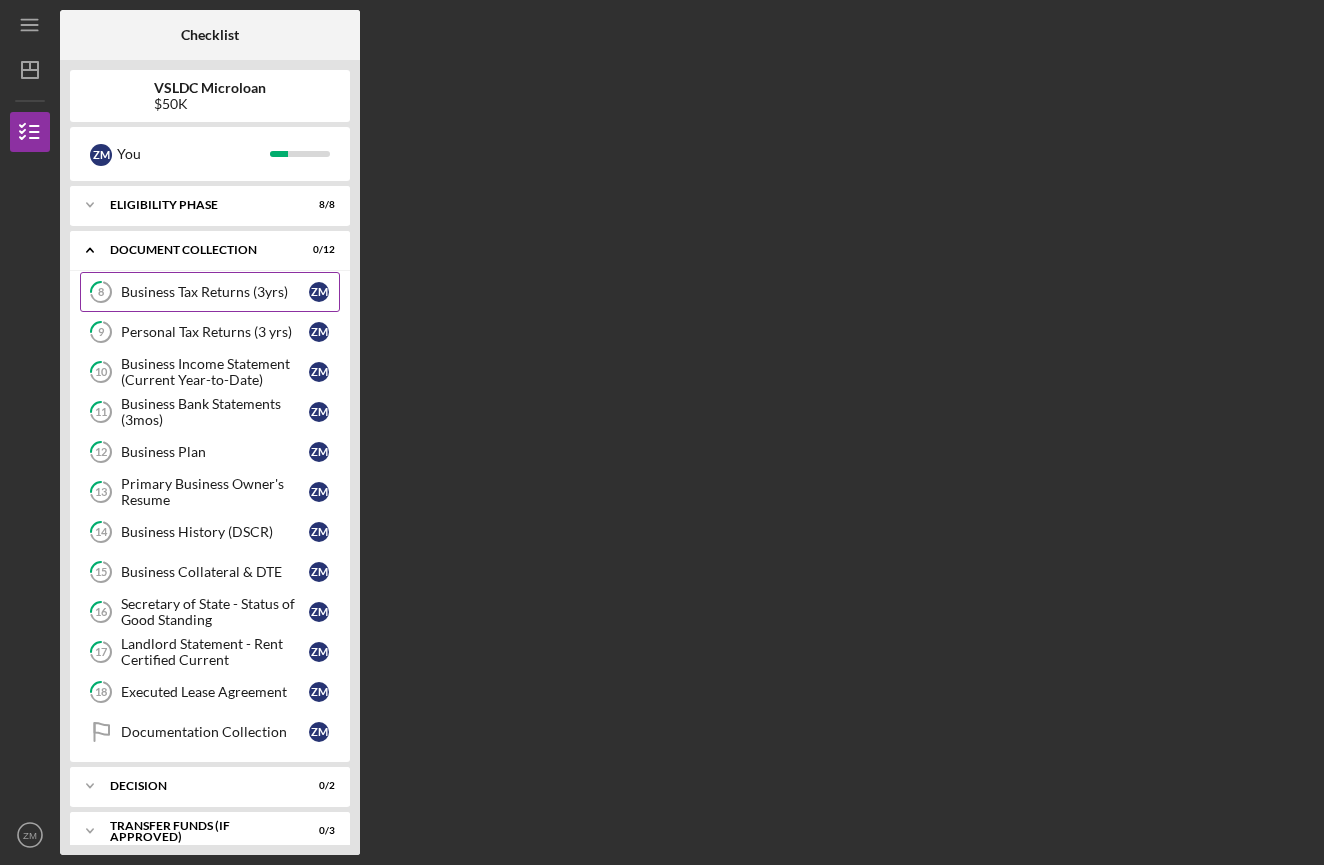 click on "Business Tax Returns (3yrs)" at bounding box center [215, 292] 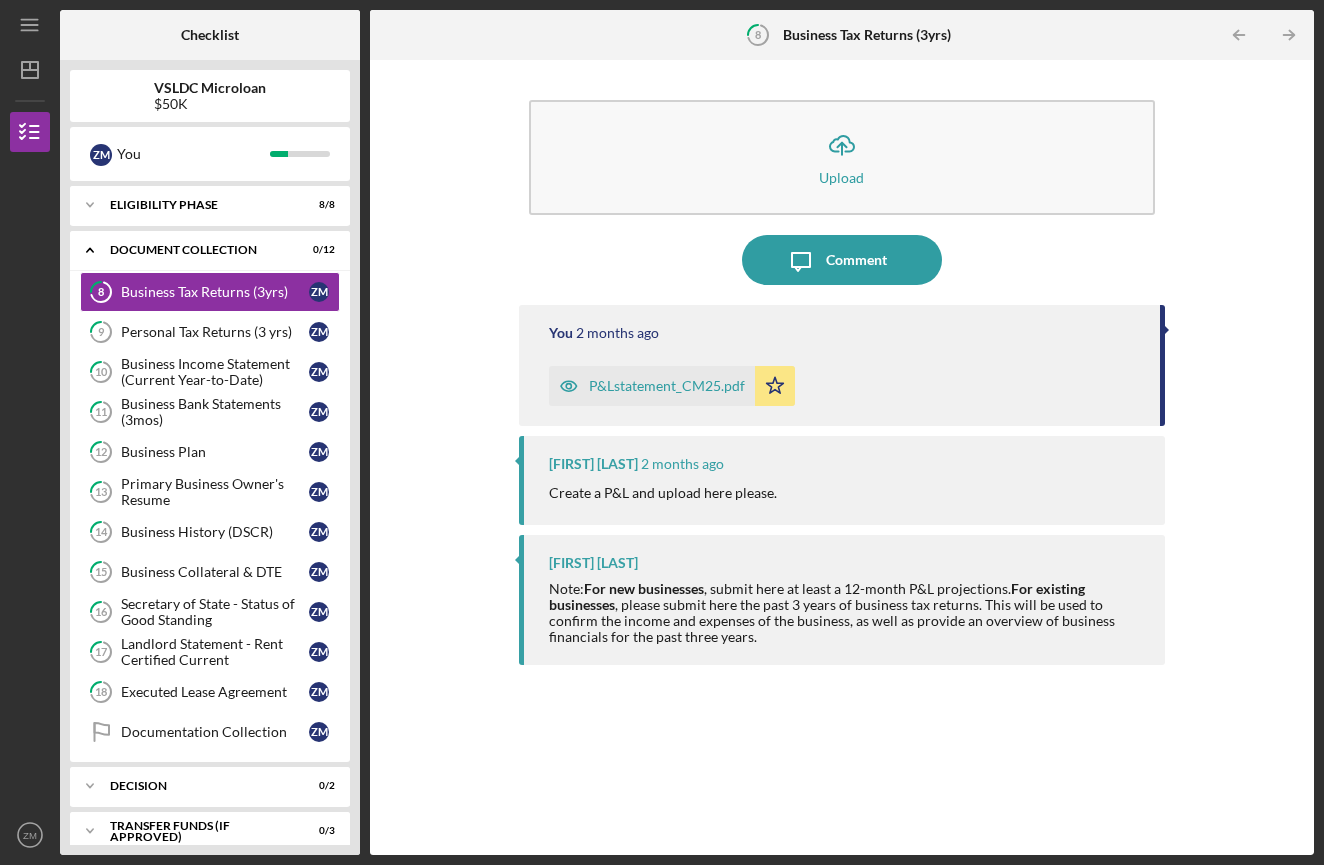 click on "Icon/Expander Eligibility Phase 8 / 8 Icon/Expander Document Collection 0 / 12 8 Business Tax Returns (3yrs) Z M 9 Personal Tax Returns (3 yrs) Z M 10 Business Income Statement (Current Year-to-Date) Z M 11 Business Bank Statements (3mos) Z M 12 Business Plan Z M 13 Primary Business Owner's Resume Z M 14 Business History (DSCR) Z M 15 Business Collateral & DTE Z M 16 Secretary of State - Status of Good Standing Z M 17 Landlord Statement - Rent Certified Current Z M 18 Executed Lease Agreement Z M Documentation Collection Documentation Collection Z M Icon/Expander Decision 0 / 2 Icon/Expander Transfer Funds (If Approved) 0 / 3 Icon/Expander Wrap Up 0 / 2" at bounding box center [210, 515] 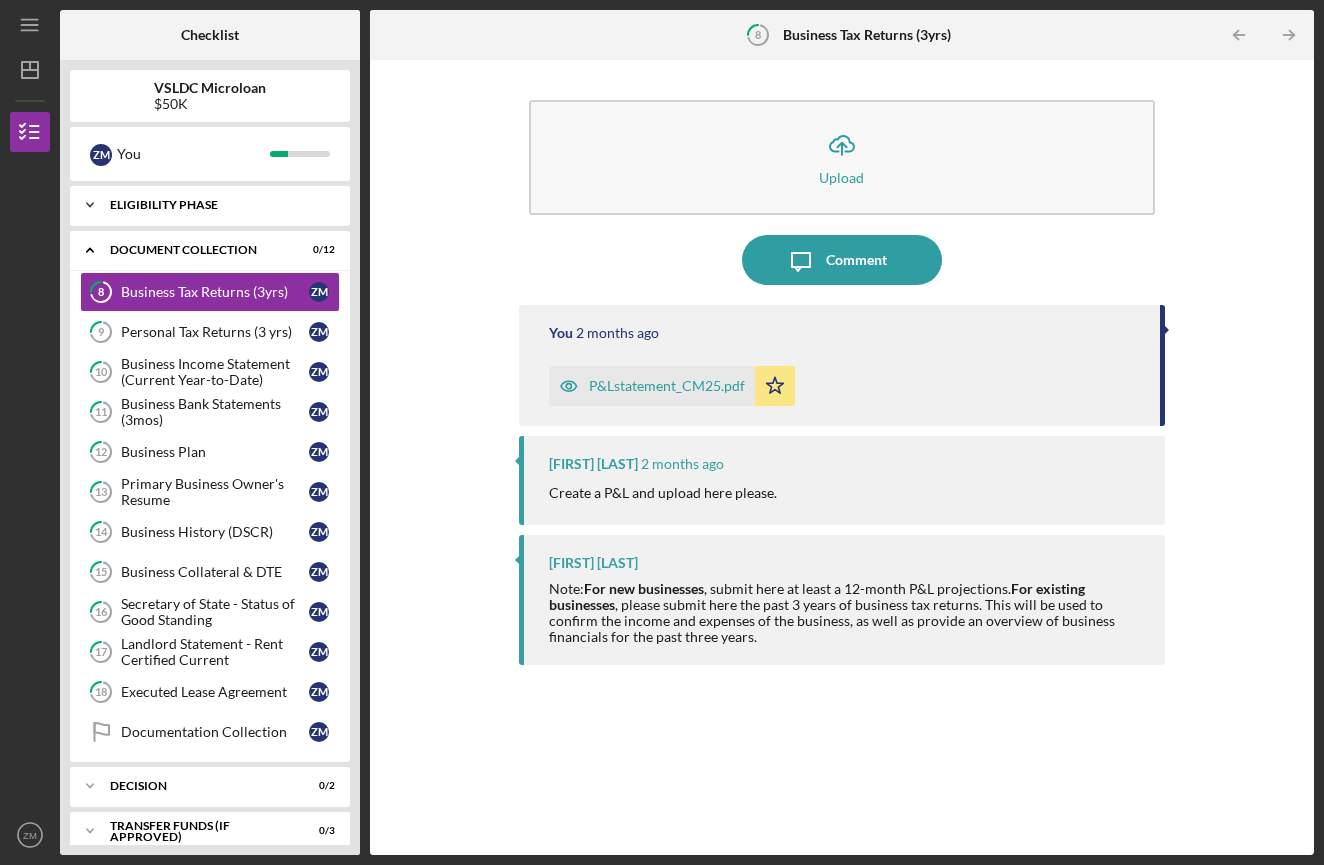 click on "Icon/Expander Eligibility Phase 8 / 8" at bounding box center (210, 205) 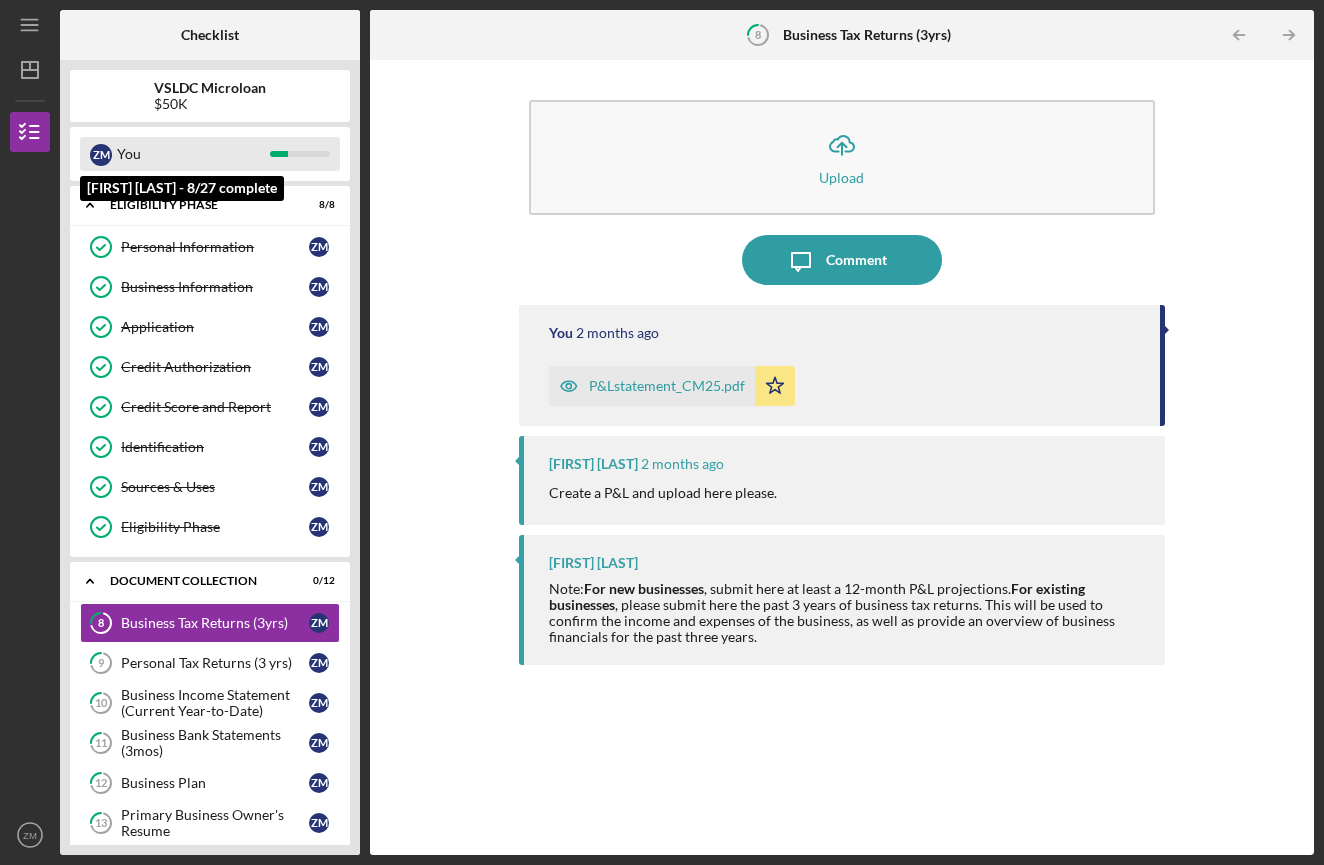click on "You" at bounding box center [193, 154] 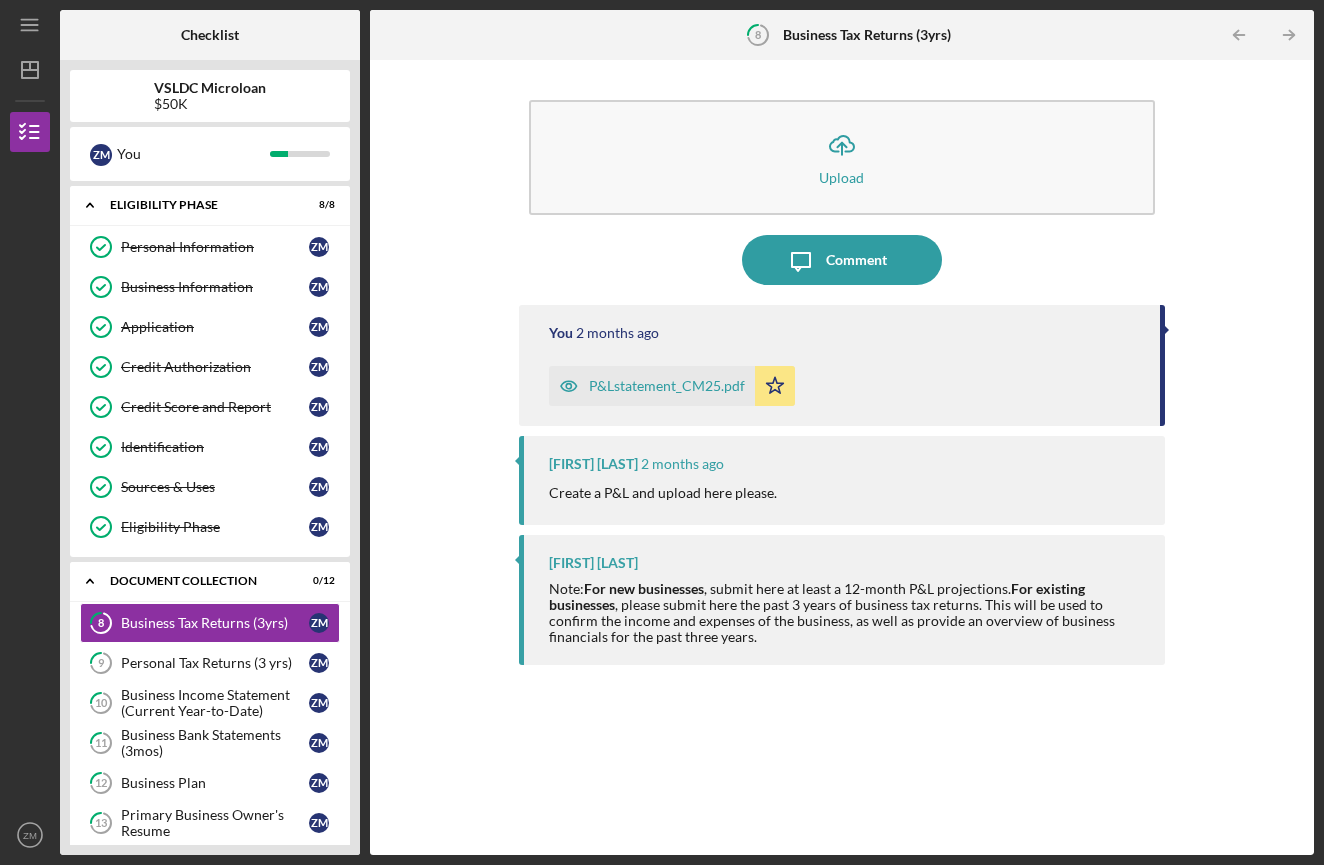 scroll, scrollTop: 0, scrollLeft: 0, axis: both 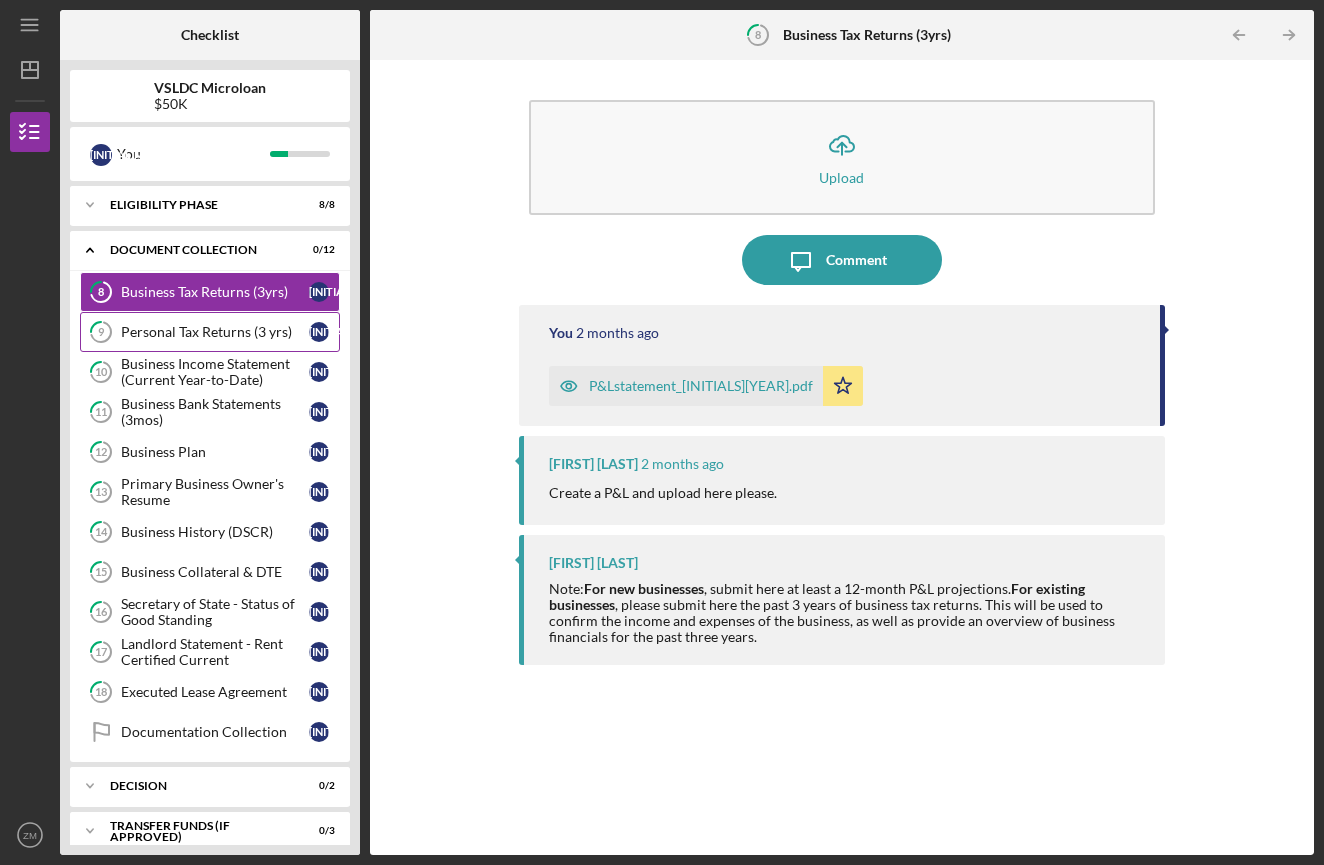 click on "Personal Tax Returns (3 yrs)" at bounding box center (215, 332) 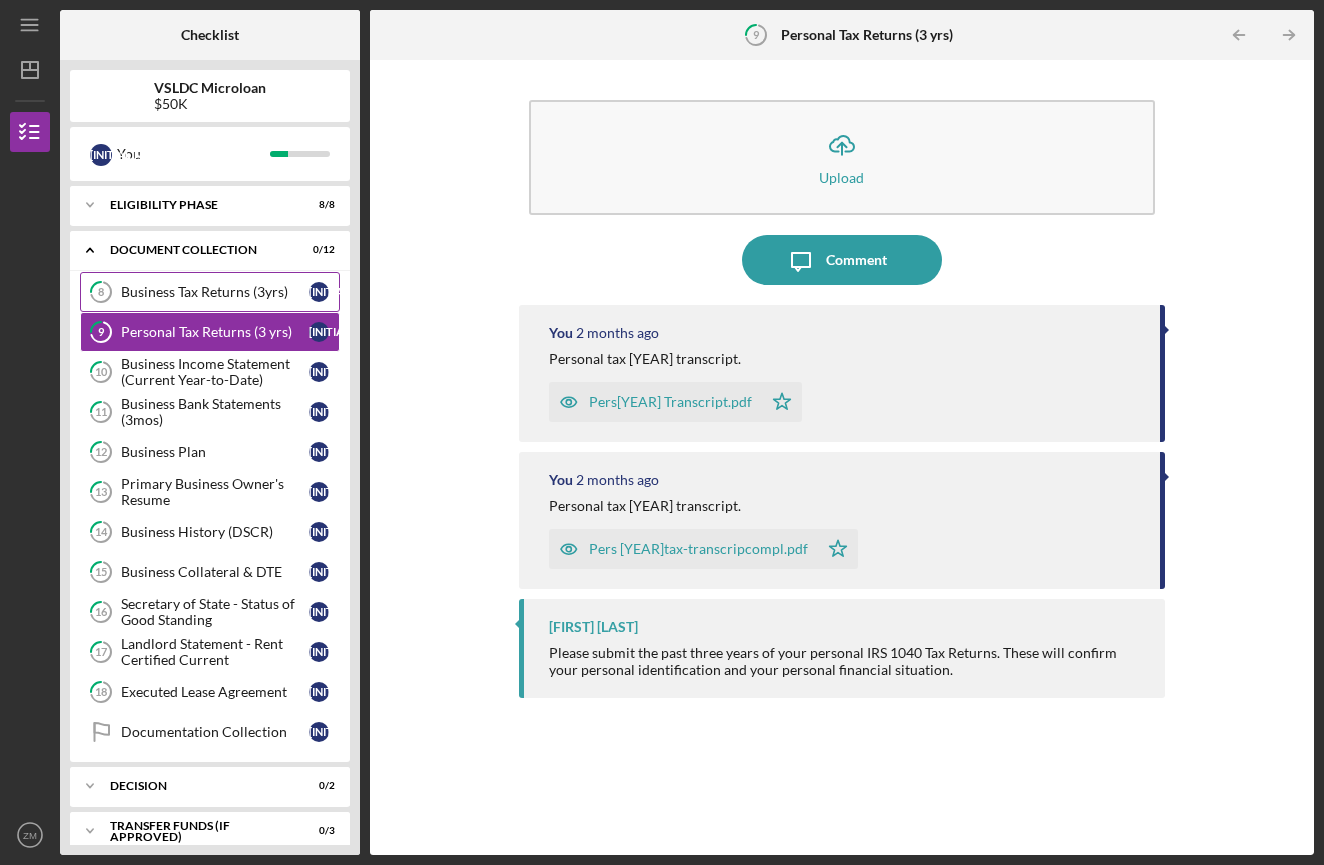 click on "Business Tax Returns (3yrs)" at bounding box center (215, 292) 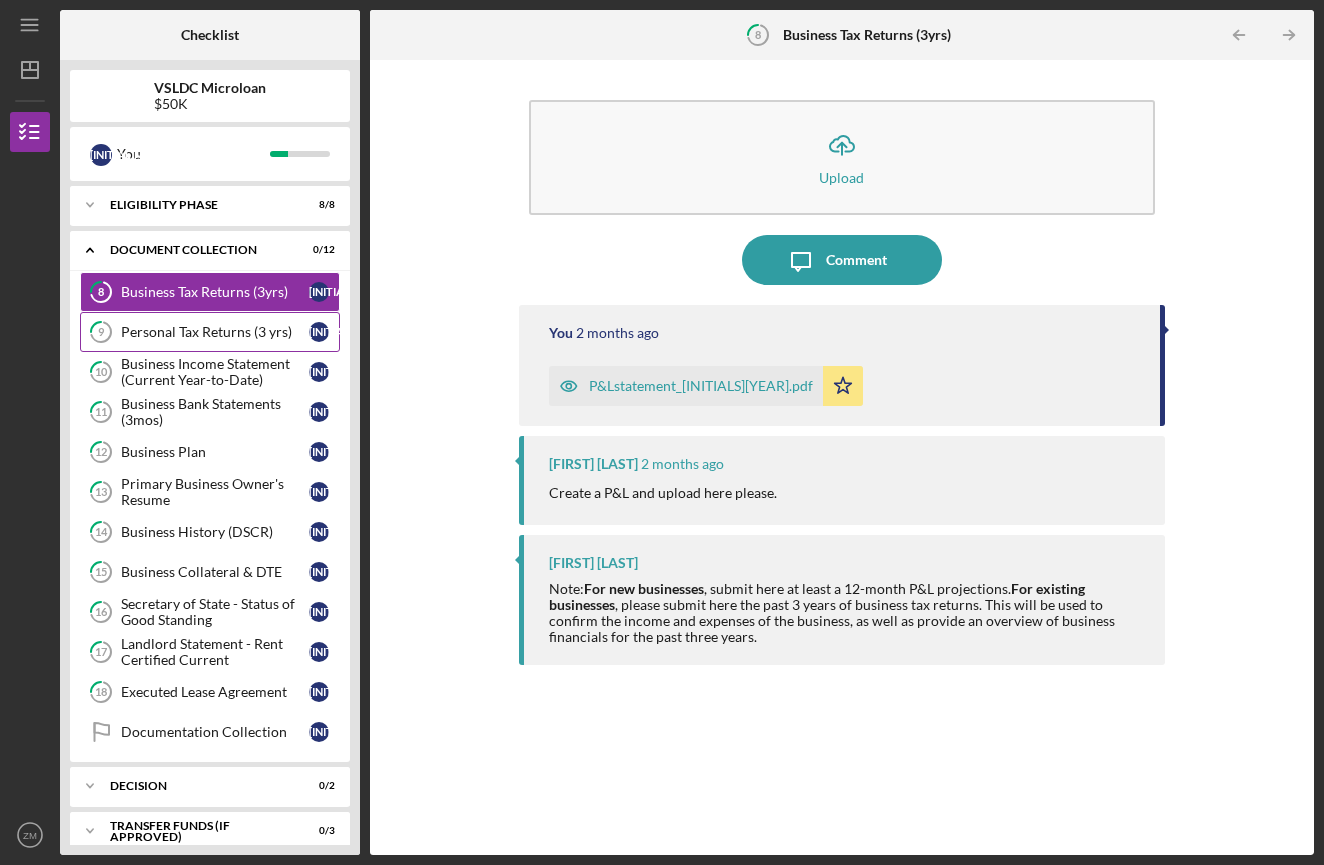 click on "Personal Tax Returns (3 yrs)" at bounding box center [215, 332] 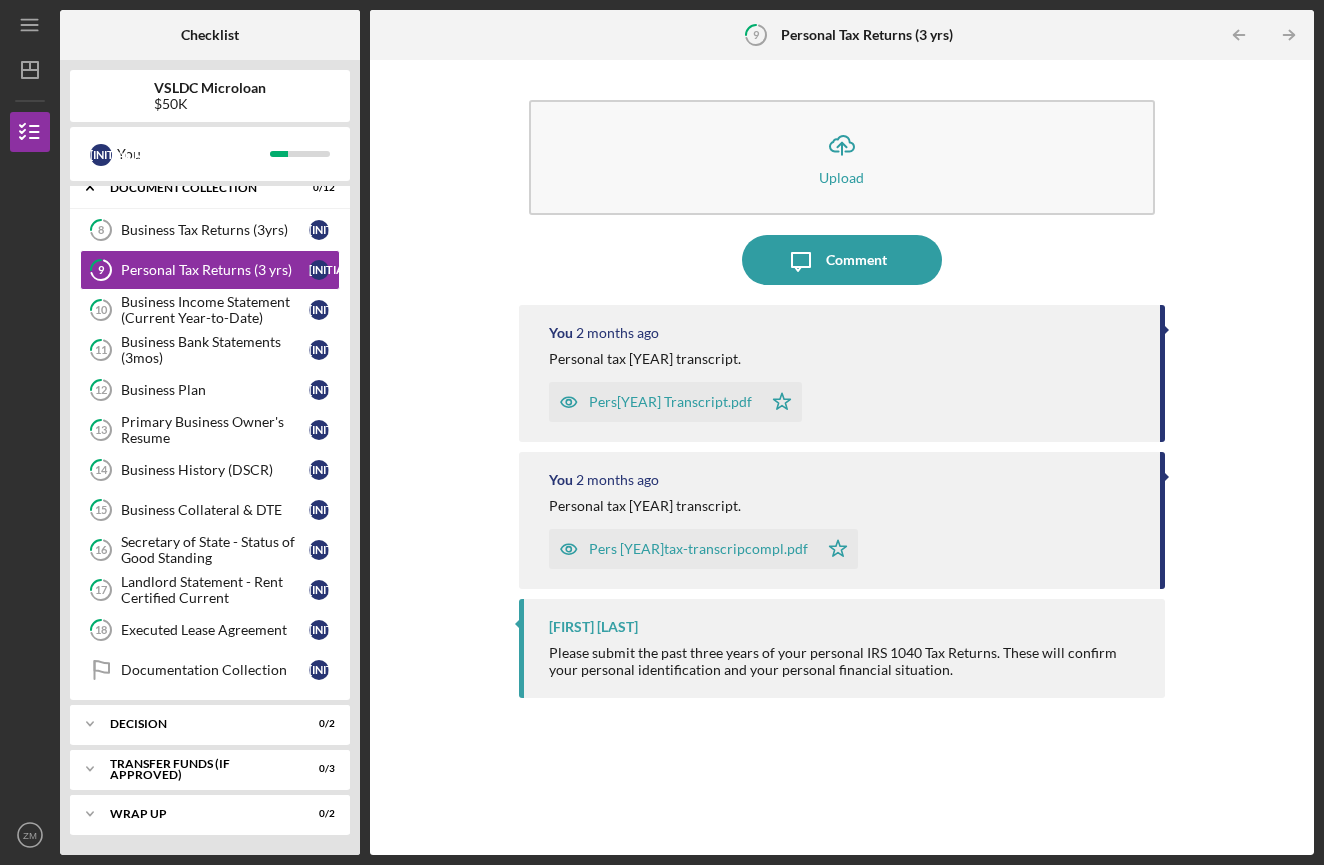 scroll, scrollTop: 62, scrollLeft: 0, axis: vertical 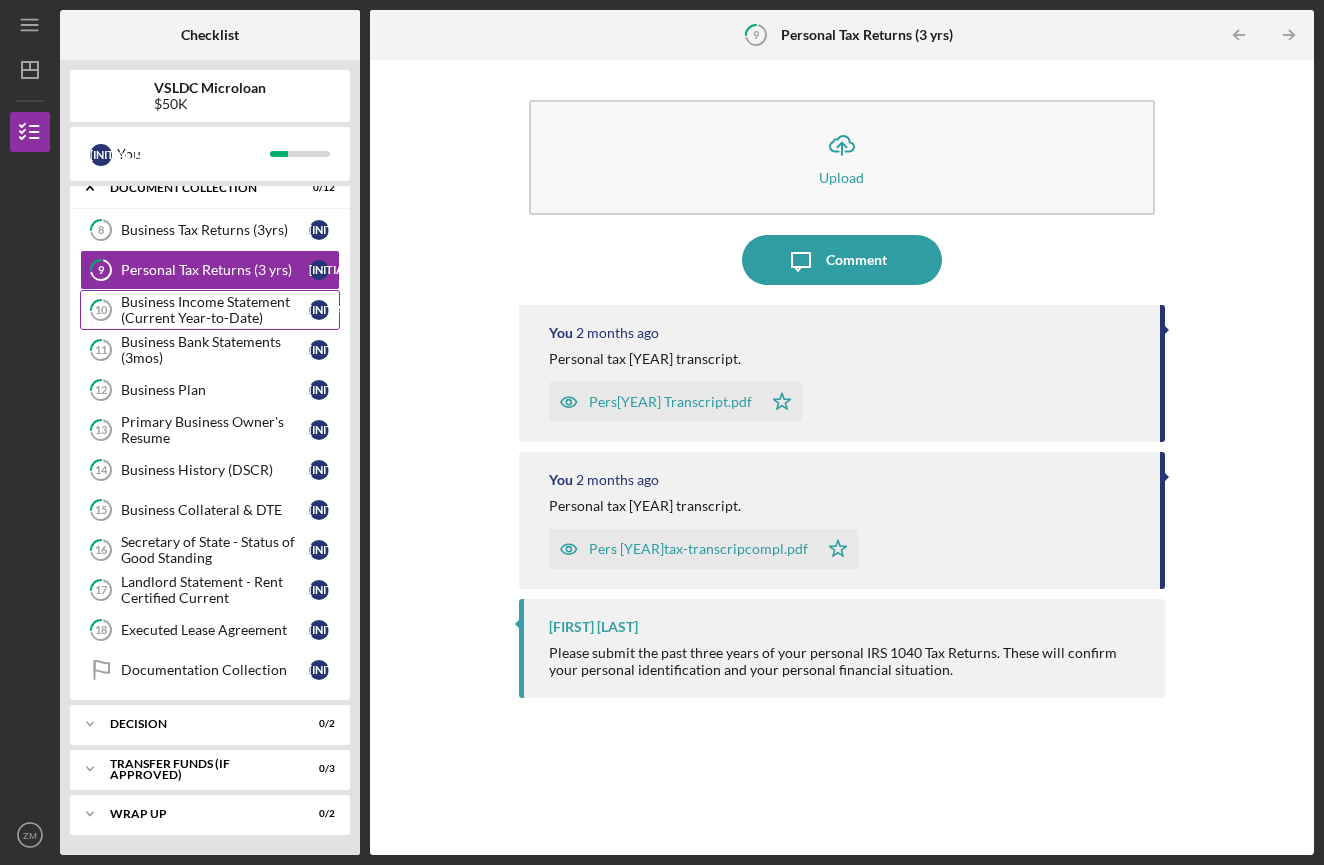 click on "Business Income Statement (Current Year-to-Date)" at bounding box center [215, 310] 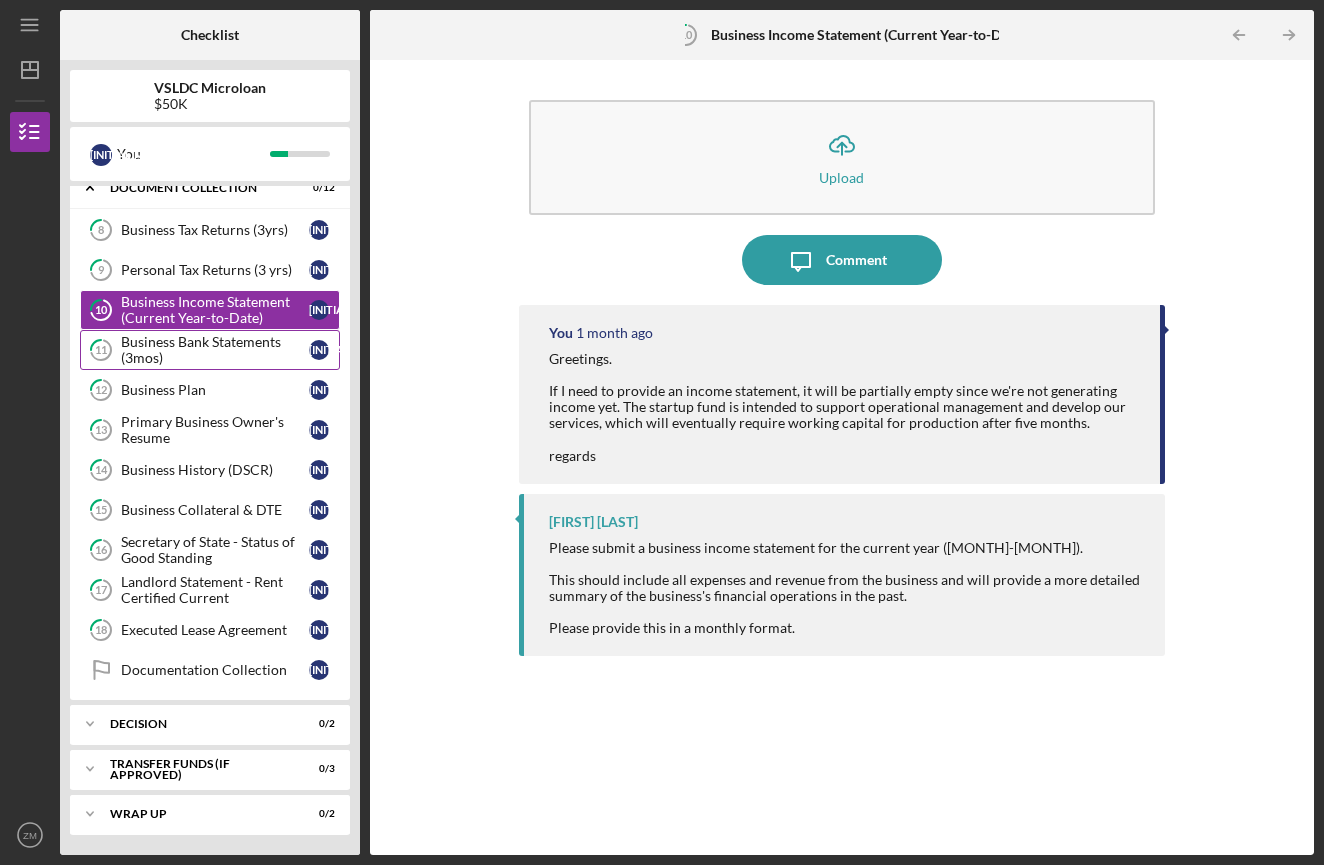 click on "Business Bank Statements (3mos)" at bounding box center [215, 350] 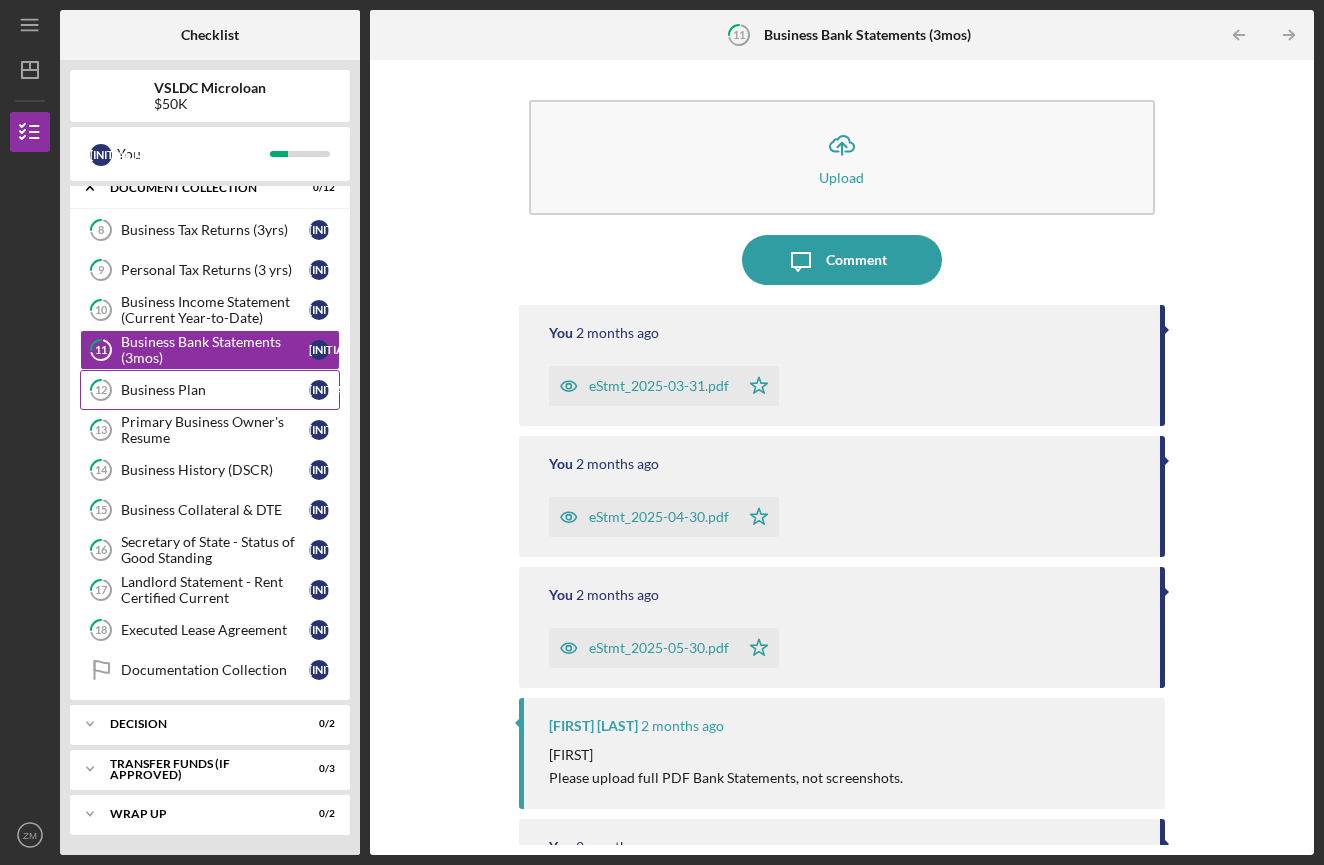 click on "12 Business Plan [INITIALS] [INITIALS]" at bounding box center (210, 390) 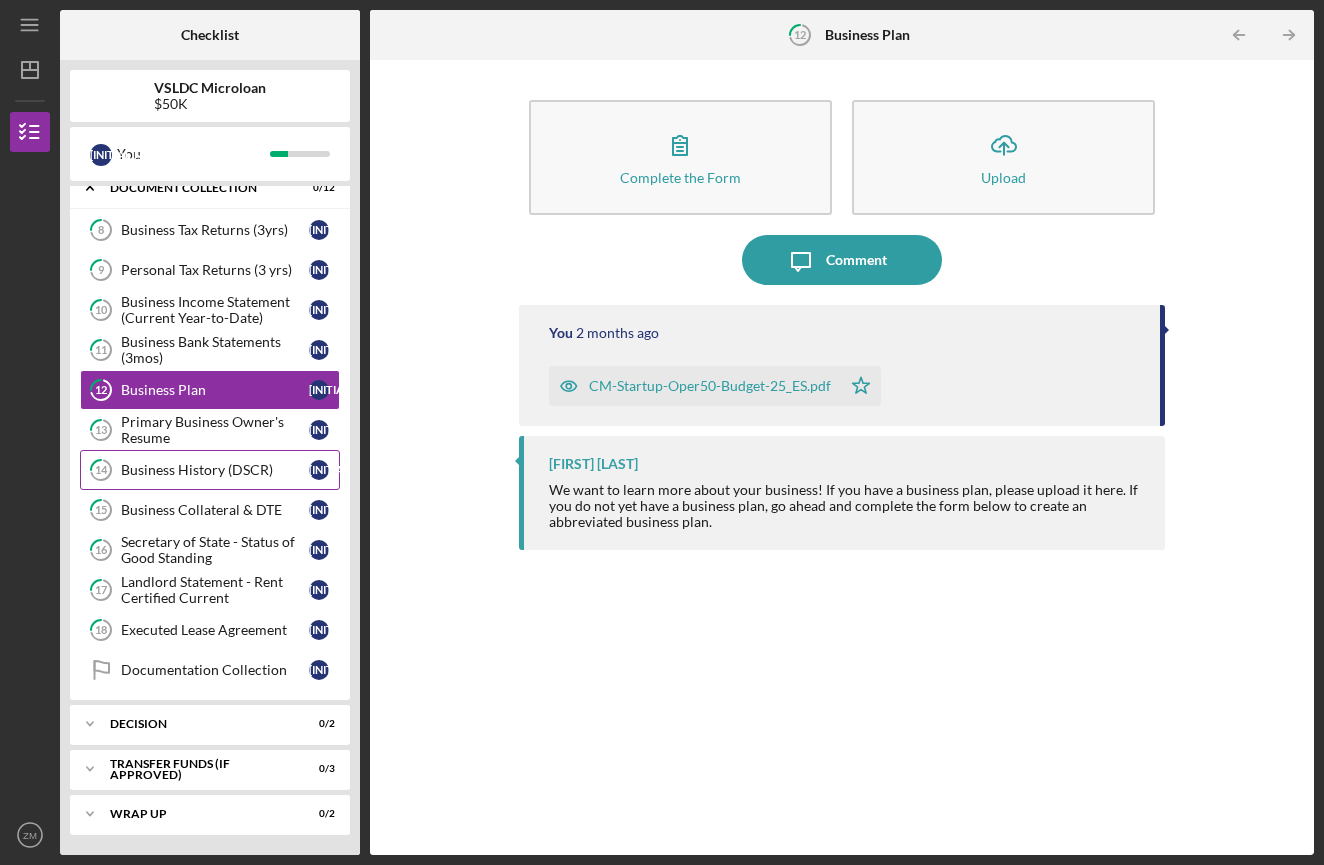 click on "14 Business History (DSCR) [INITIALS] [INITIALS]" at bounding box center (210, 470) 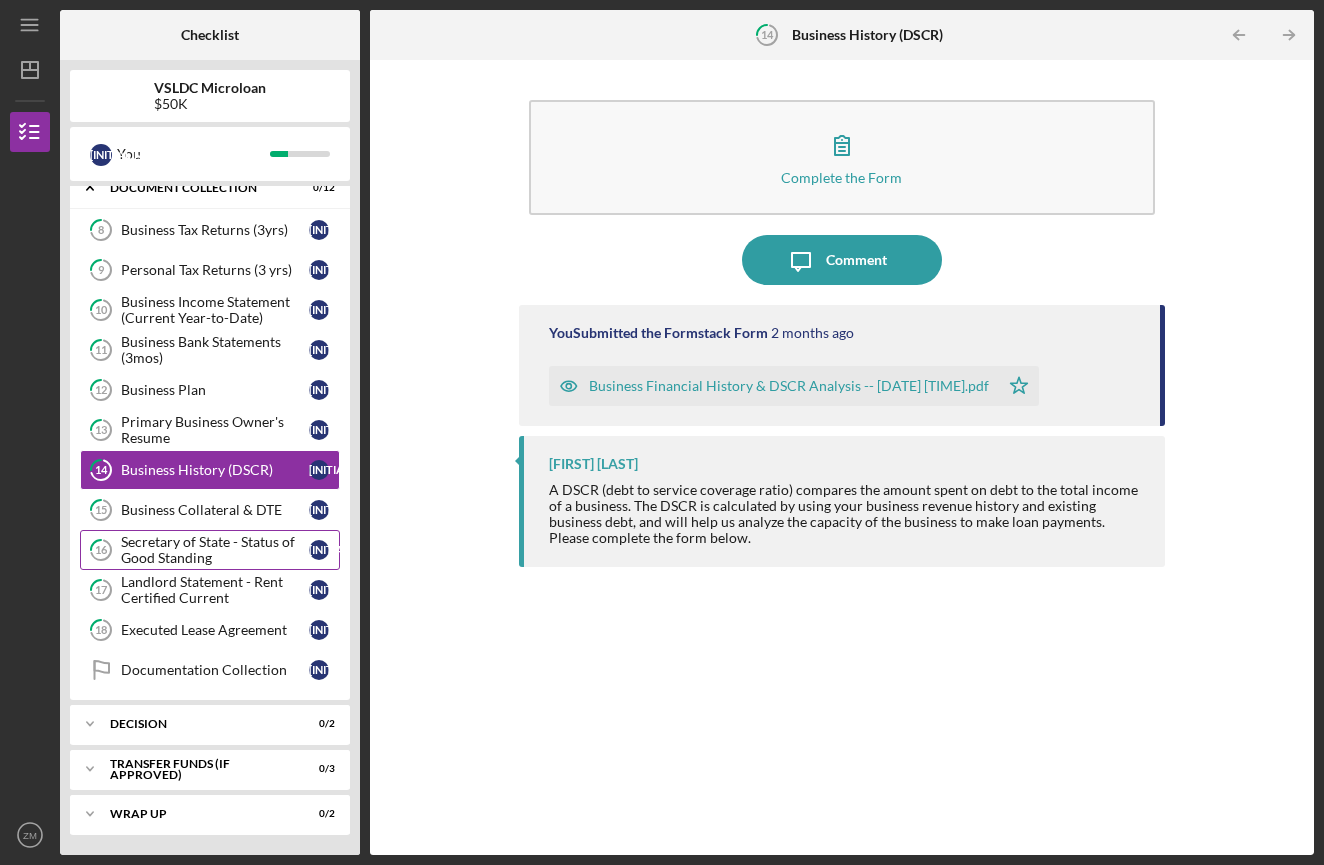 click on "Secretary of State - Status of Good Standing" at bounding box center [215, 550] 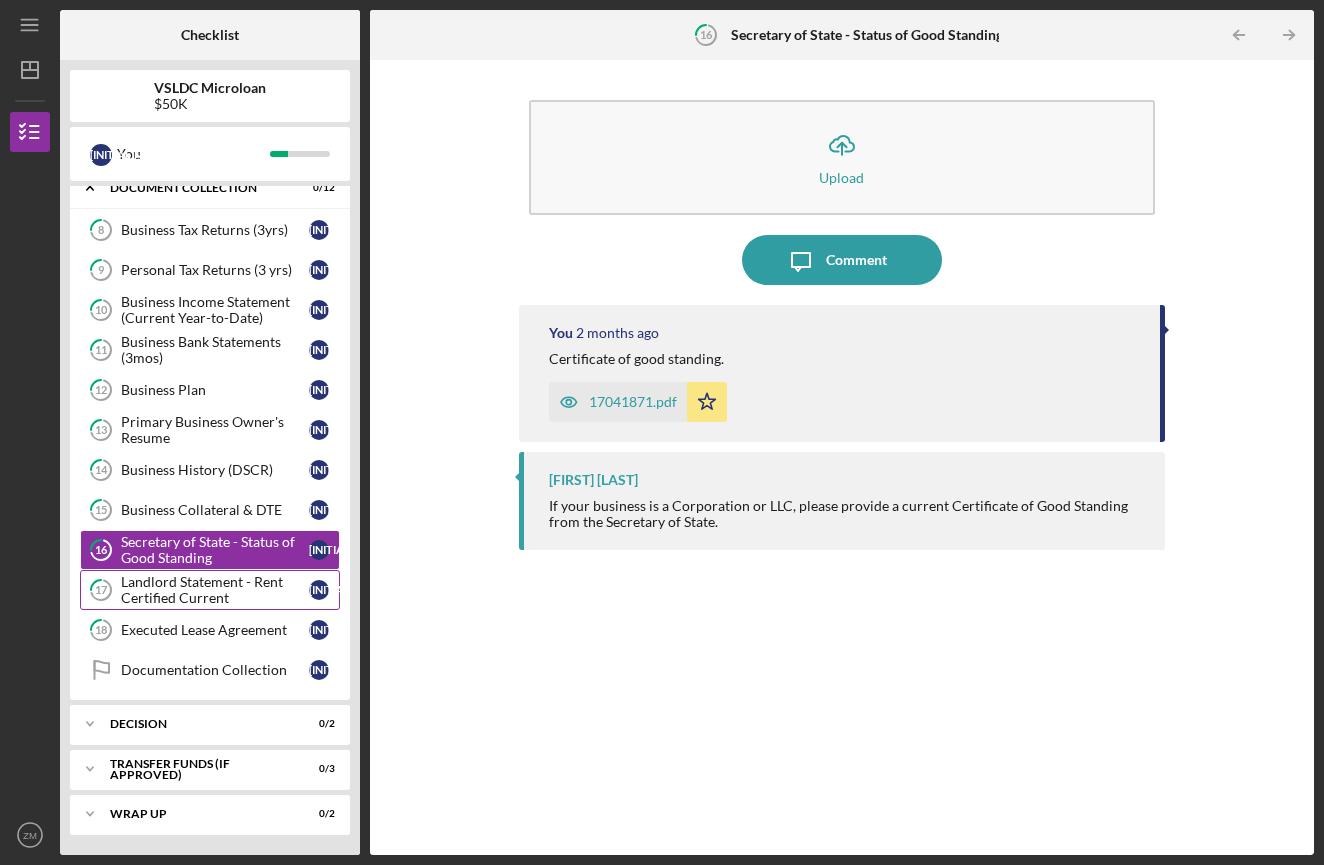 click on "17 Landlord Statement - Rent Certified Current [INITIALS] [INITIALS]" at bounding box center (210, 590) 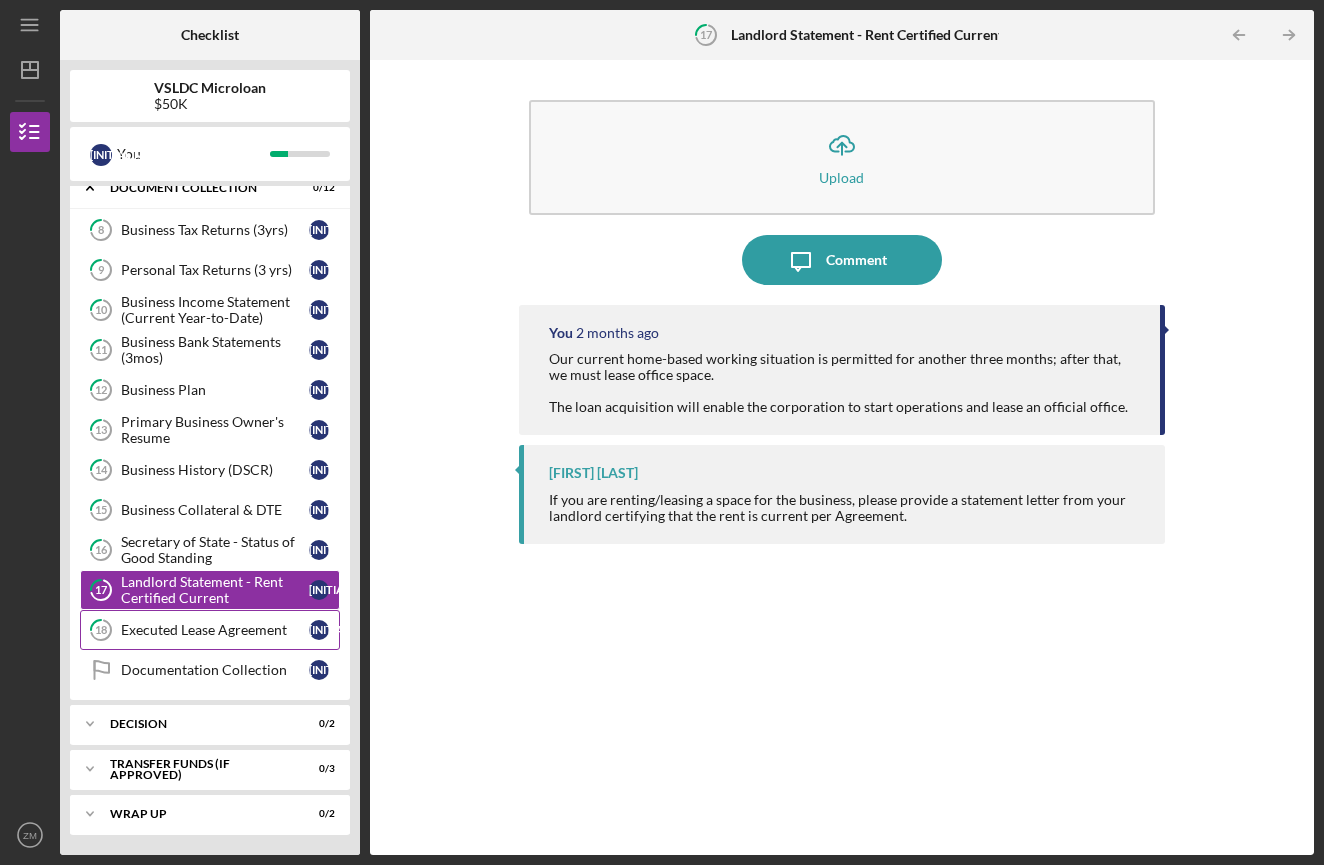 click on "Executed Lease Agreement" at bounding box center [215, 630] 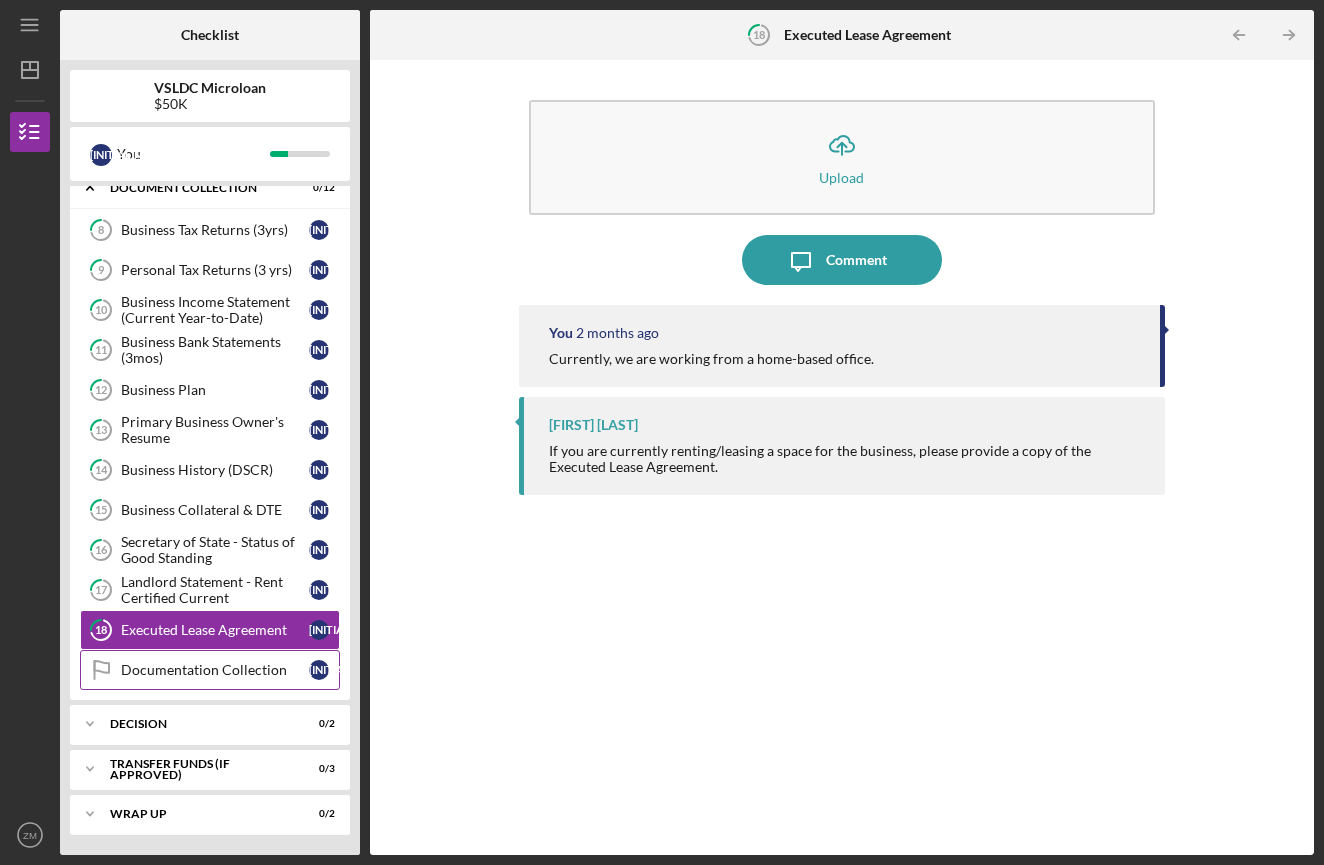 click on "Documentation Collection" at bounding box center (215, 670) 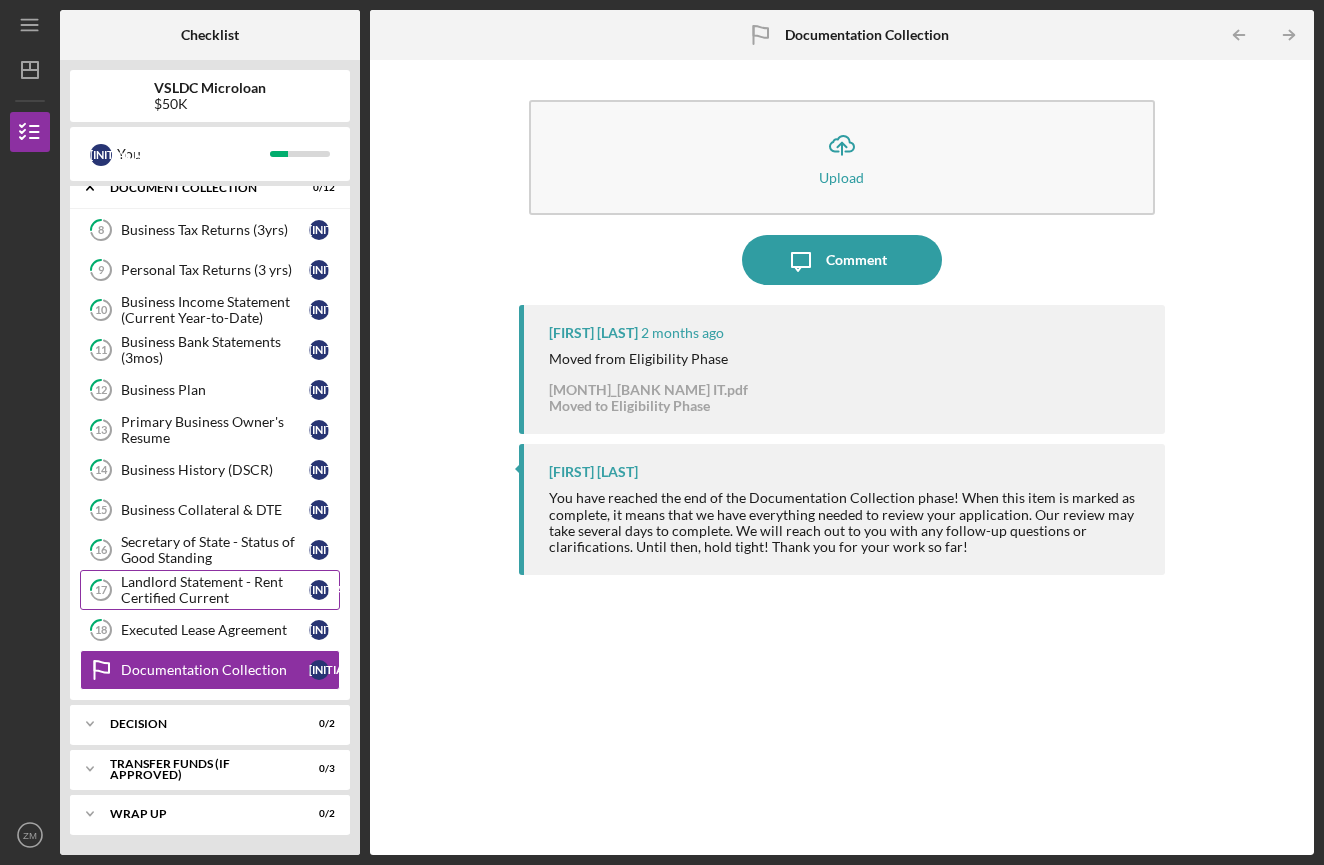 click on "Landlord Statement - Rent Certified Current" at bounding box center (215, 590) 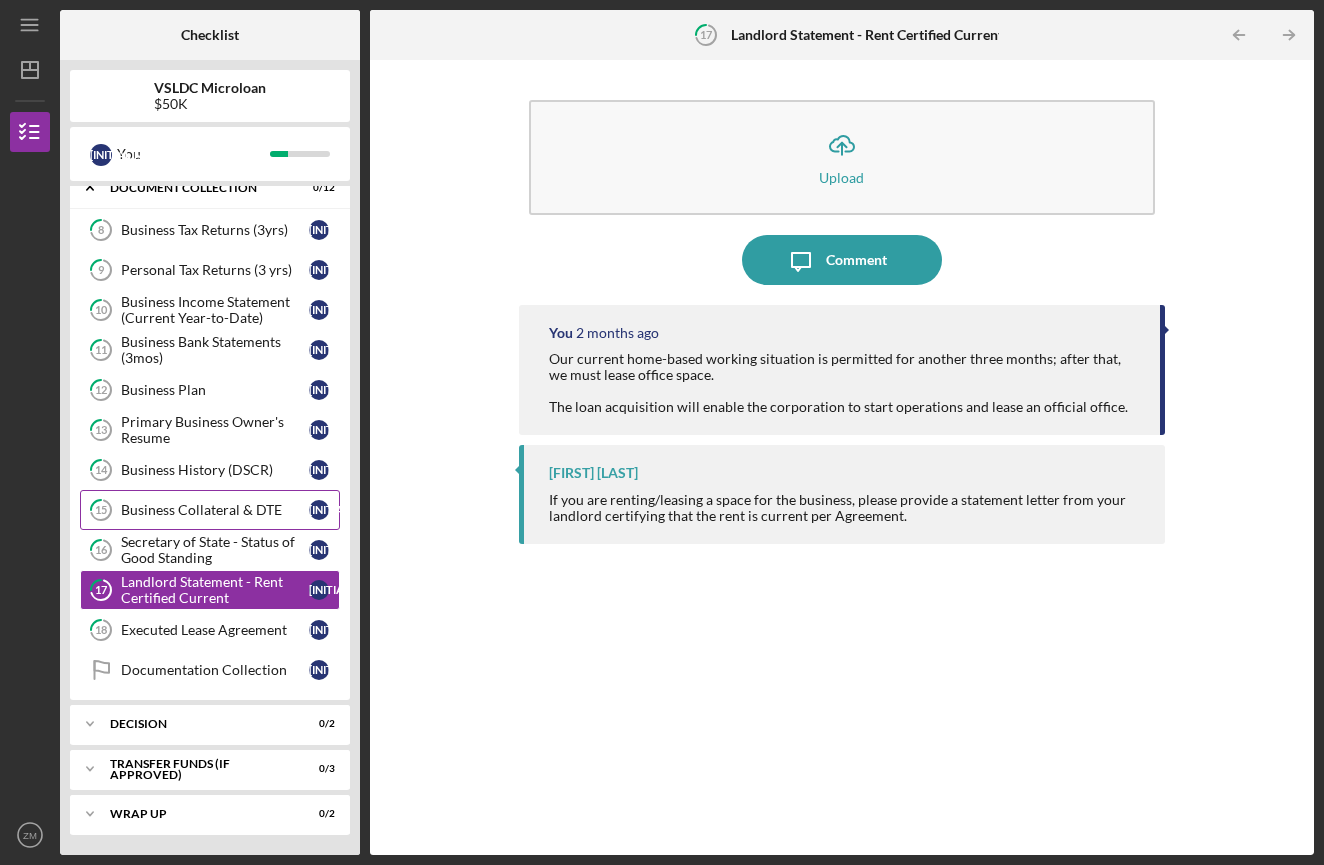 click on "Business Collateral & DTE" at bounding box center (215, 510) 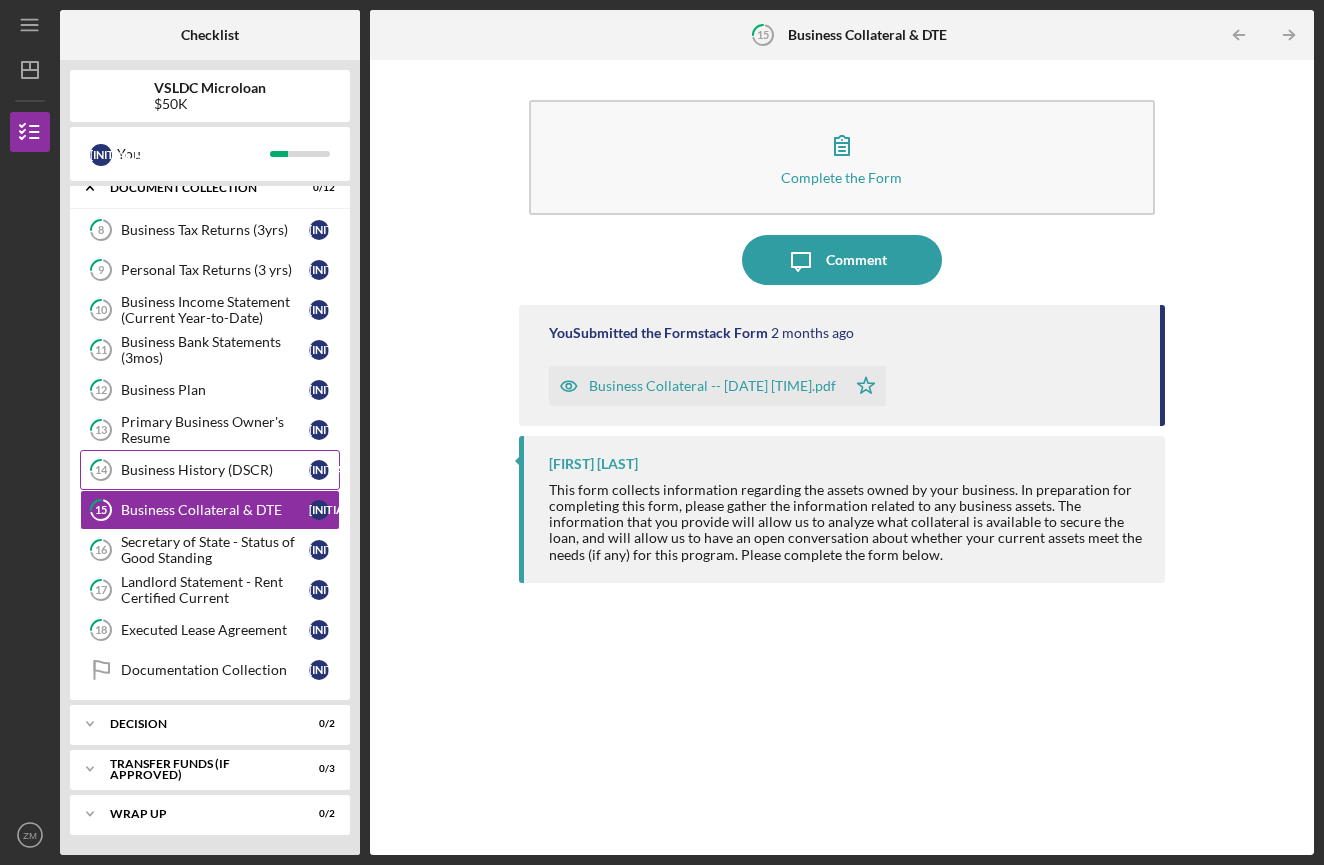 click on "14 Business History (DSCR) [INITIALS] [INITIALS]" at bounding box center [210, 470] 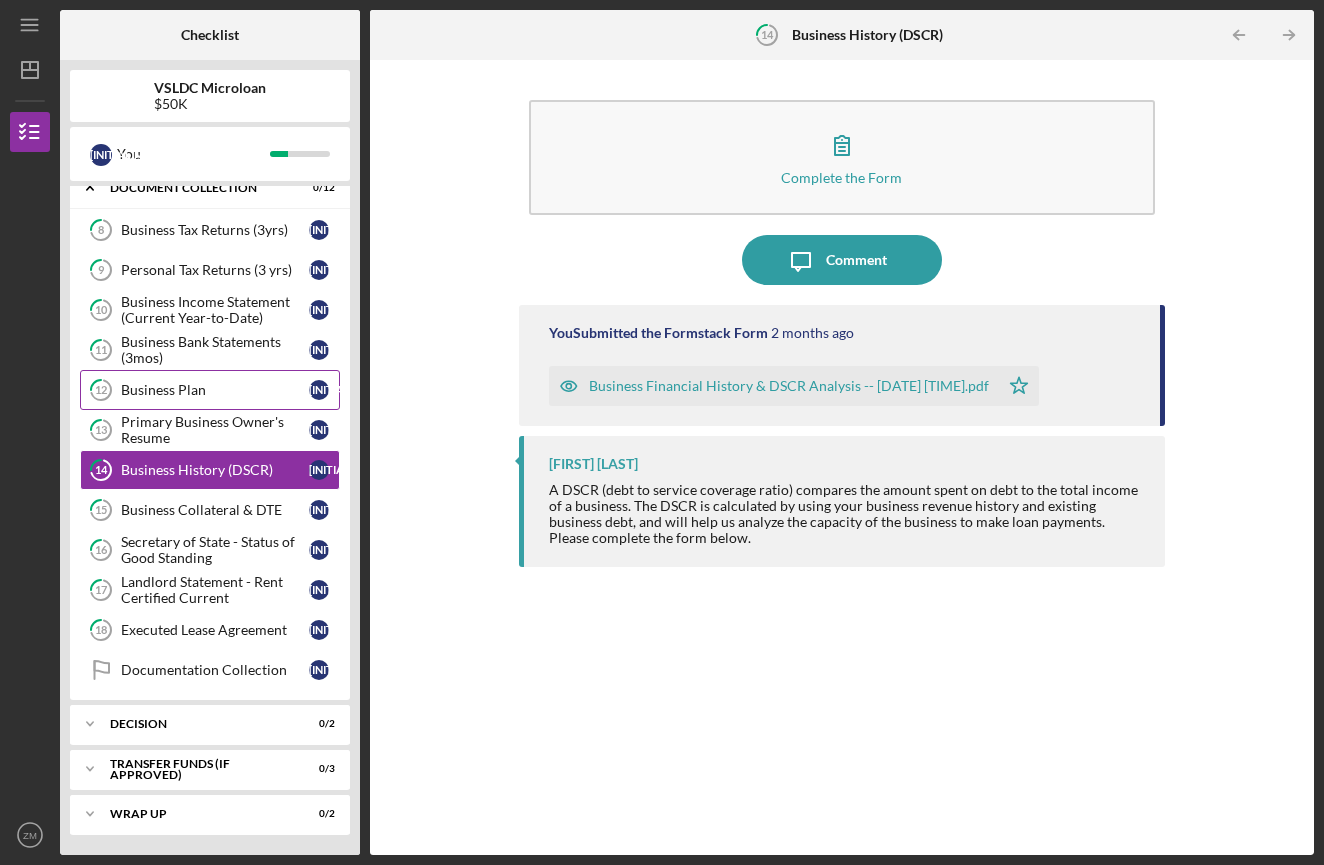 click on "12 Business Plan [INITIALS] [INITIALS]" at bounding box center [210, 390] 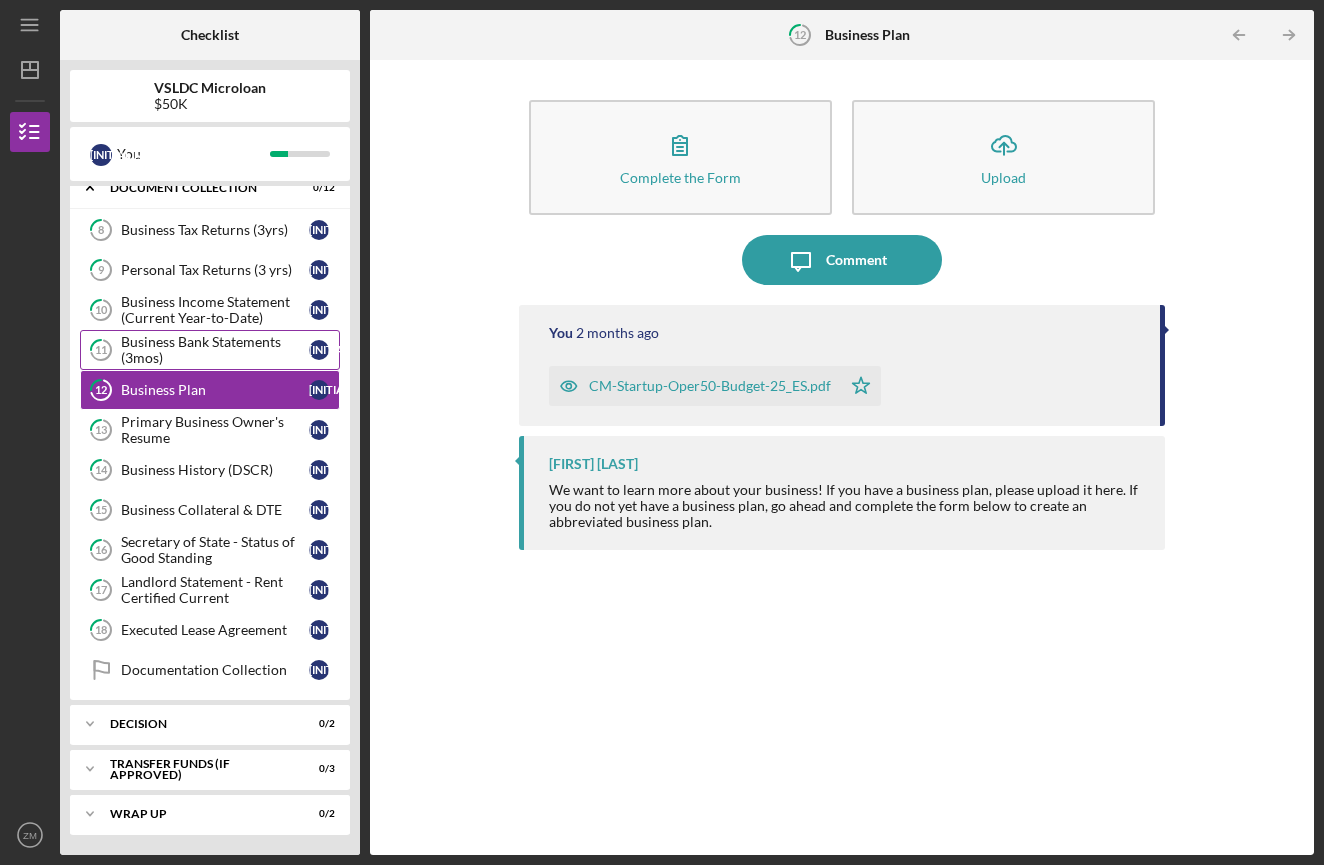 click on "Business Bank Statements (3mos)" at bounding box center [215, 350] 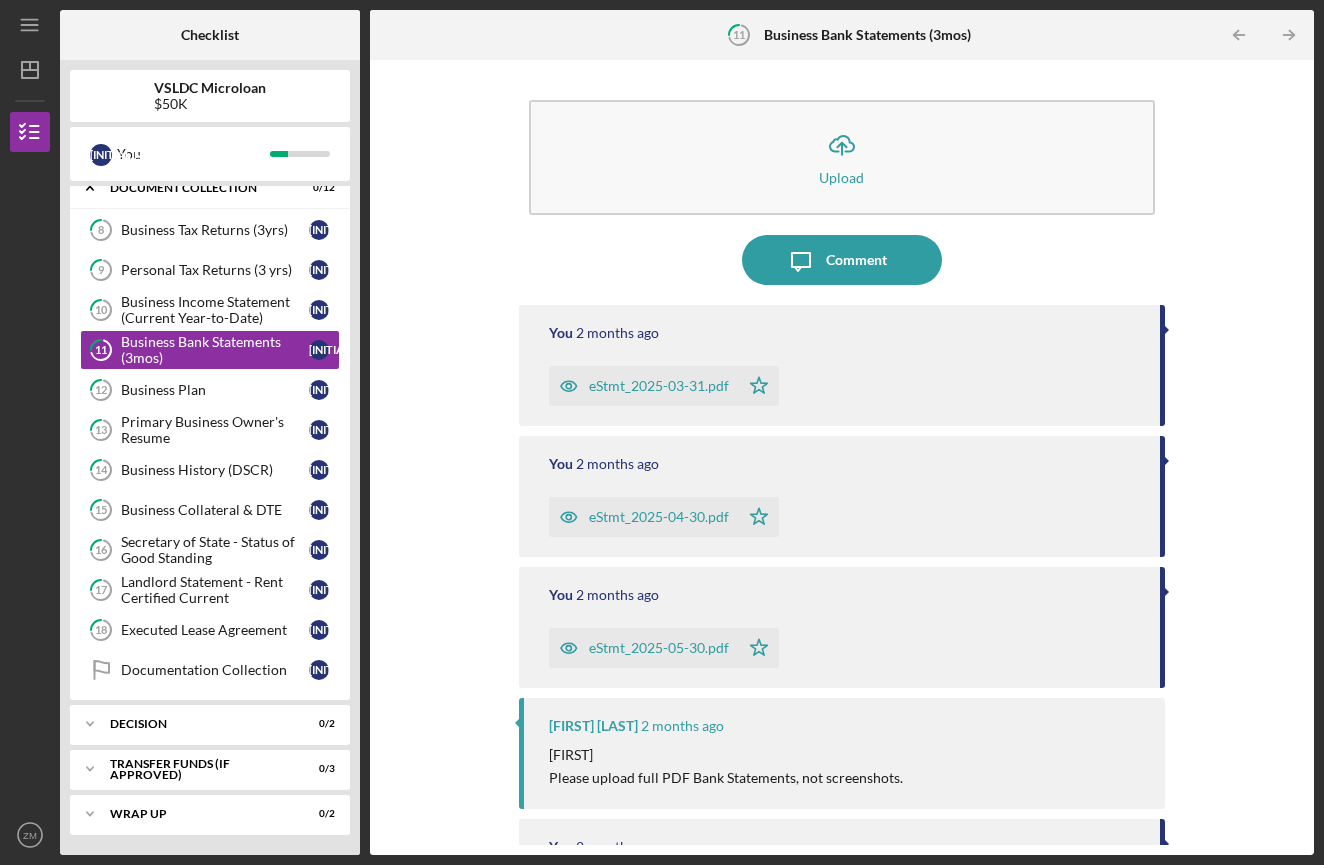 click on "Icon/Star" 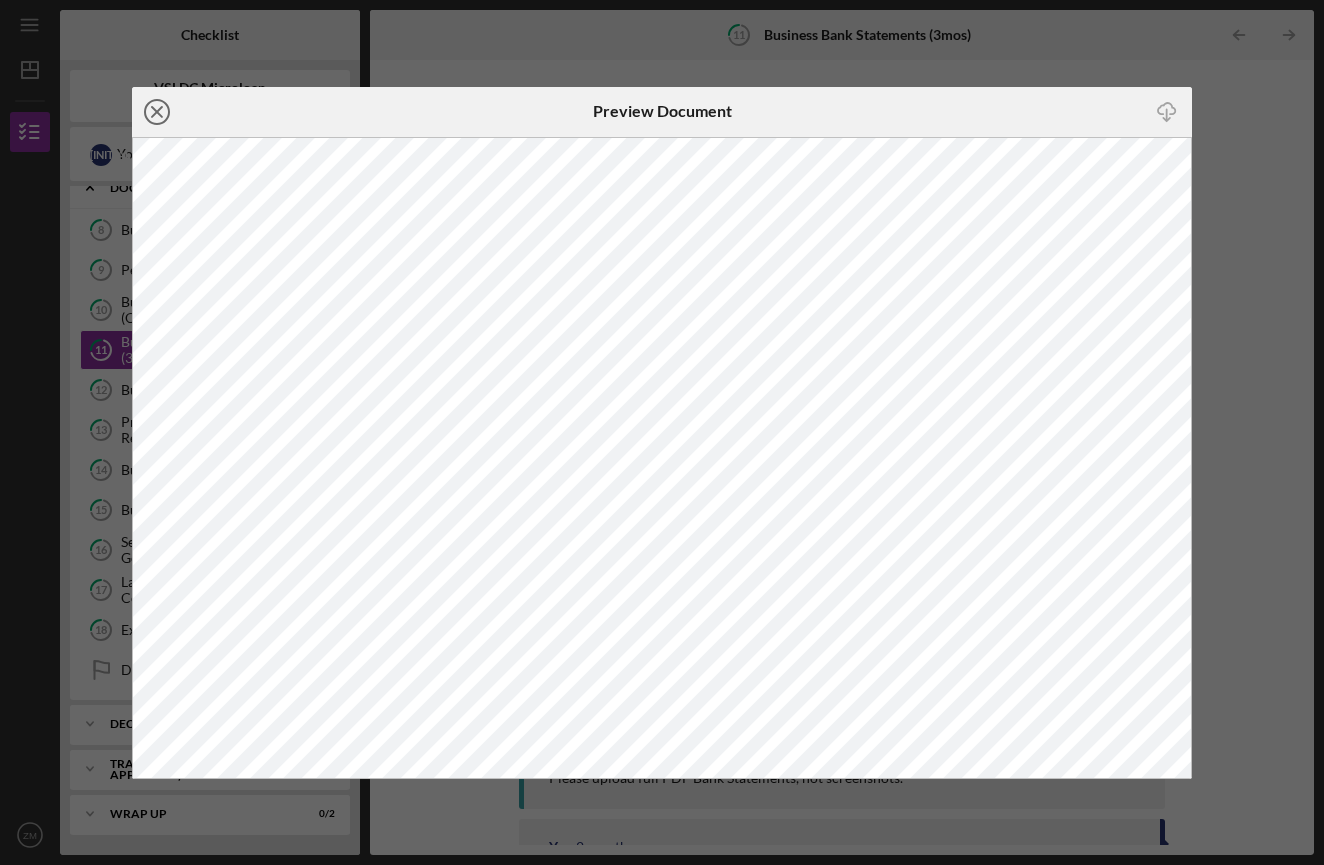 click on "Icon/Close" 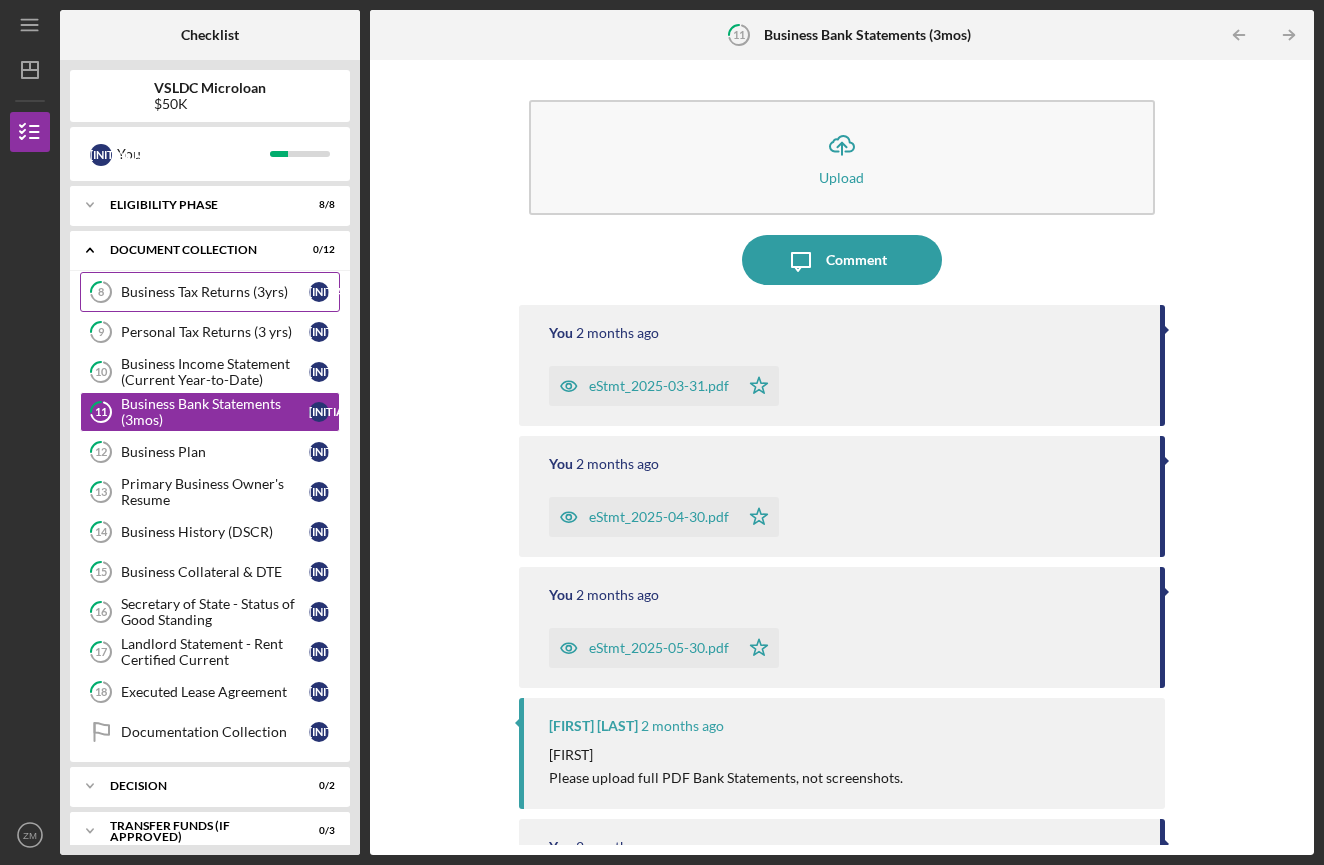 scroll, scrollTop: 0, scrollLeft: 0, axis: both 